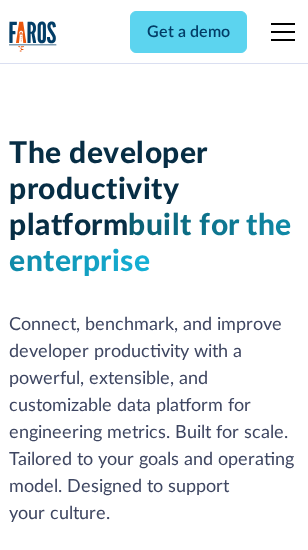 scroll, scrollTop: 0, scrollLeft: 0, axis: both 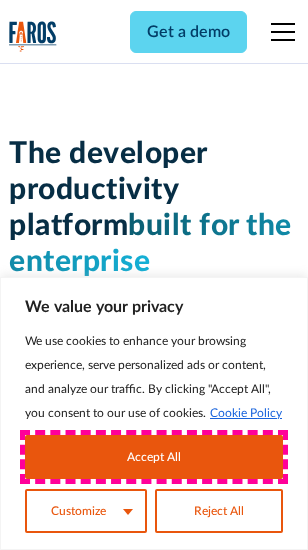 click on "Accept All" at bounding box center [154, 457] 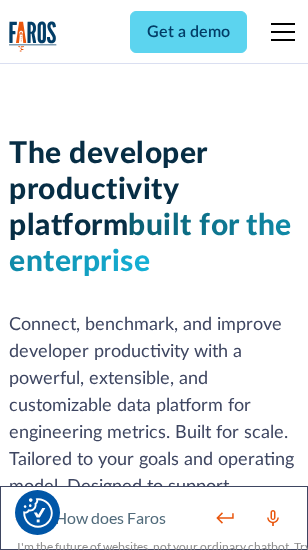 scroll, scrollTop: 301, scrollLeft: 0, axis: vertical 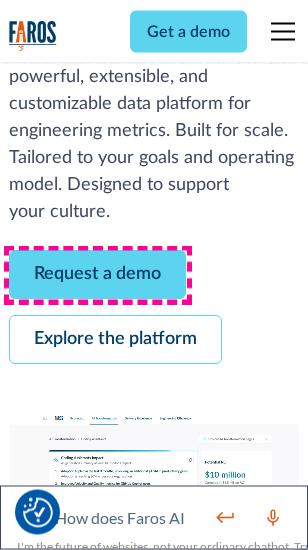 click on "Request a demo" at bounding box center (97, 275) 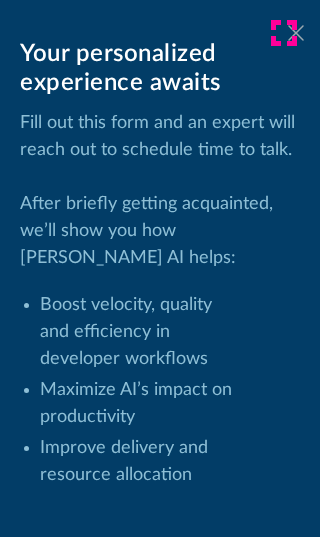 click 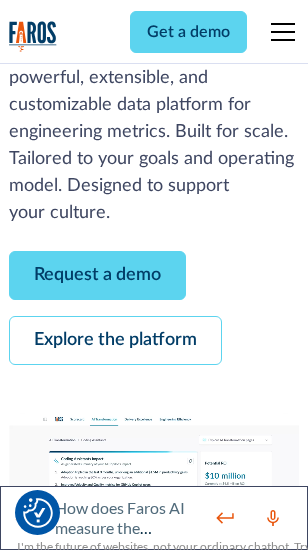 scroll, scrollTop: 366, scrollLeft: 0, axis: vertical 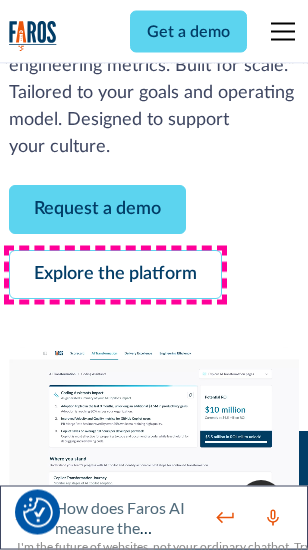 click on "Explore the platform" at bounding box center (115, 275) 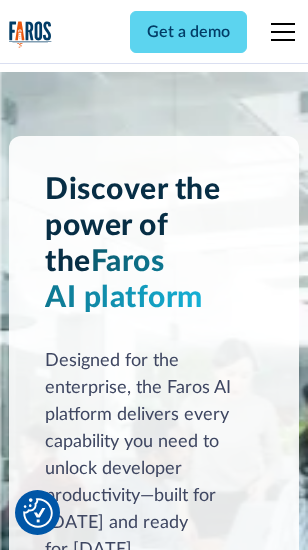 scroll, scrollTop: 15242, scrollLeft: 0, axis: vertical 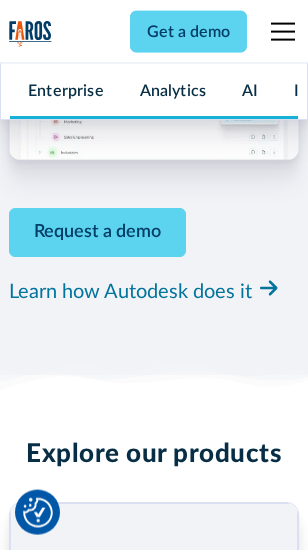 click on "Pricing" at bounding box center (33, 2512) 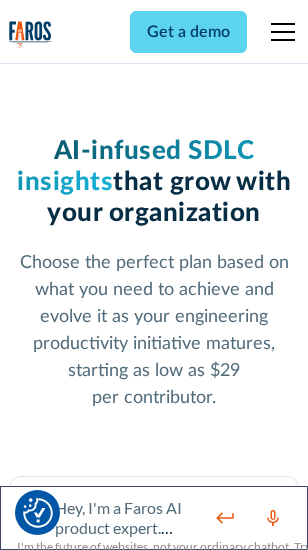 scroll, scrollTop: 3178, scrollLeft: 0, axis: vertical 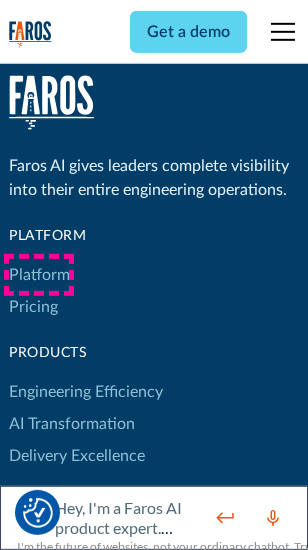 click on "Platform" at bounding box center [39, 275] 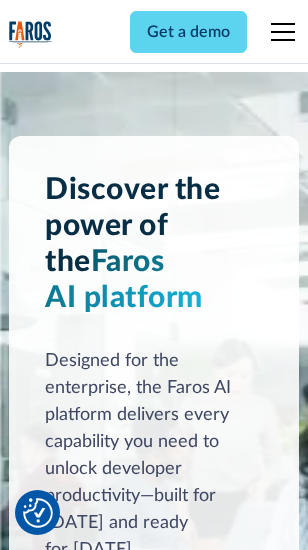 scroll, scrollTop: 15884, scrollLeft: 0, axis: vertical 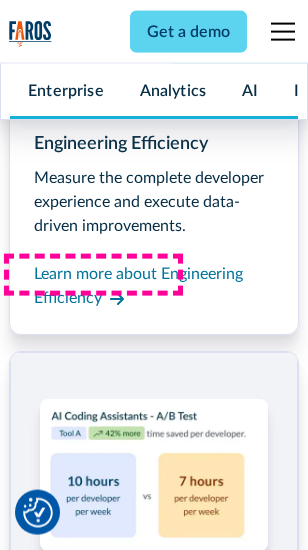 click on "Coding Assistant Impact" at bounding box center (94, 2481) 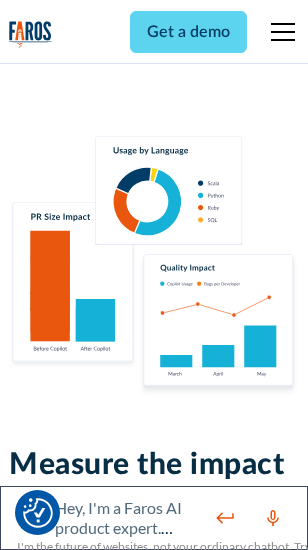 scroll, scrollTop: 12710, scrollLeft: 0, axis: vertical 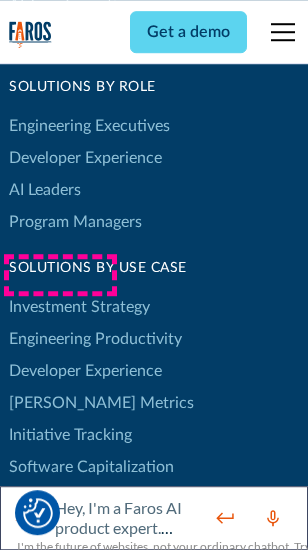 click on "[PERSON_NAME] Metrics" at bounding box center (101, 403) 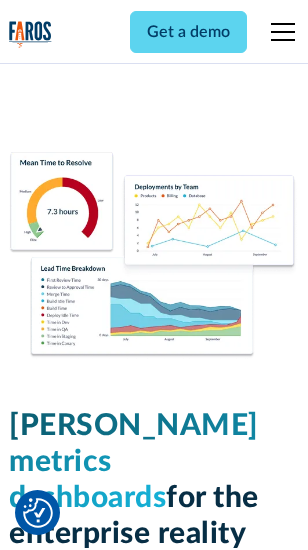 scroll, scrollTop: 9824, scrollLeft: 0, axis: vertical 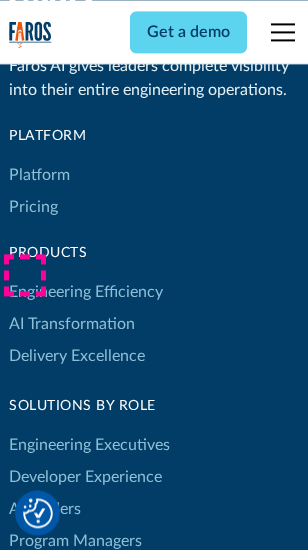 click on "Blog" at bounding box center [24, 939] 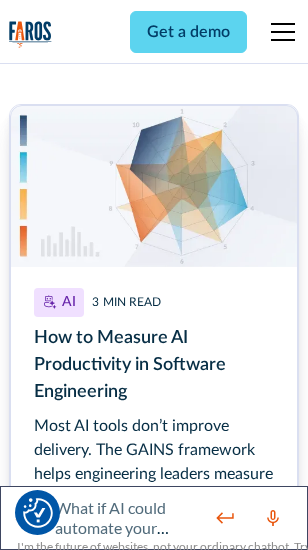 scroll, scrollTop: 8933, scrollLeft: 0, axis: vertical 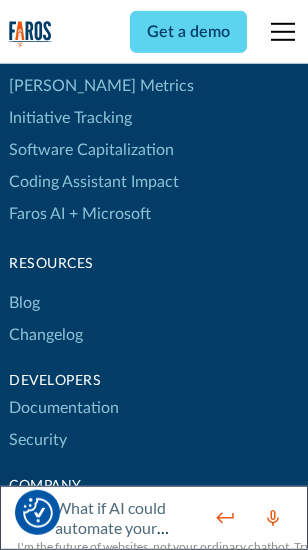 click on "Changelog" at bounding box center [46, 335] 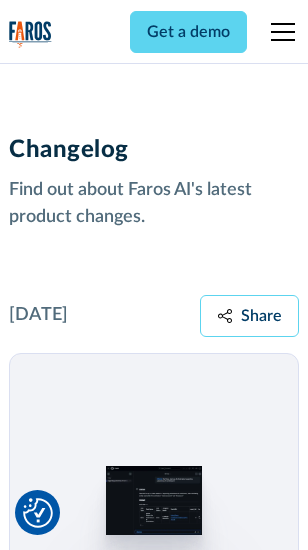 scroll, scrollTop: 24124, scrollLeft: 0, axis: vertical 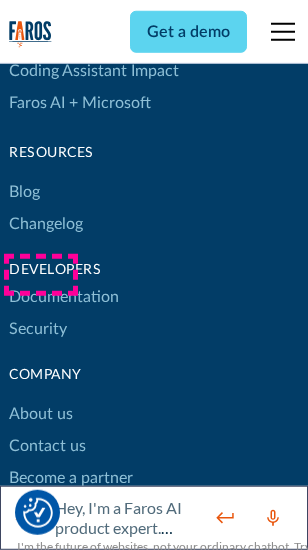 click on "About us" at bounding box center (41, 414) 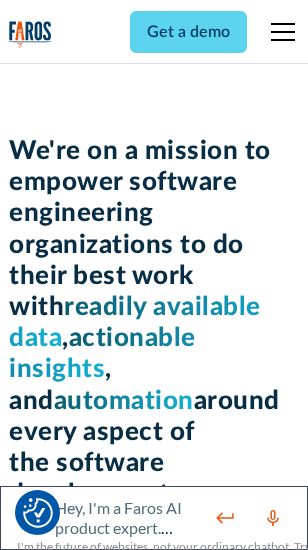 scroll, scrollTop: 6924, scrollLeft: 0, axis: vertical 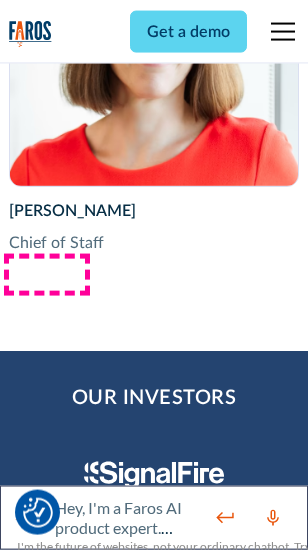 click on "Contact us" at bounding box center (47, 2782) 